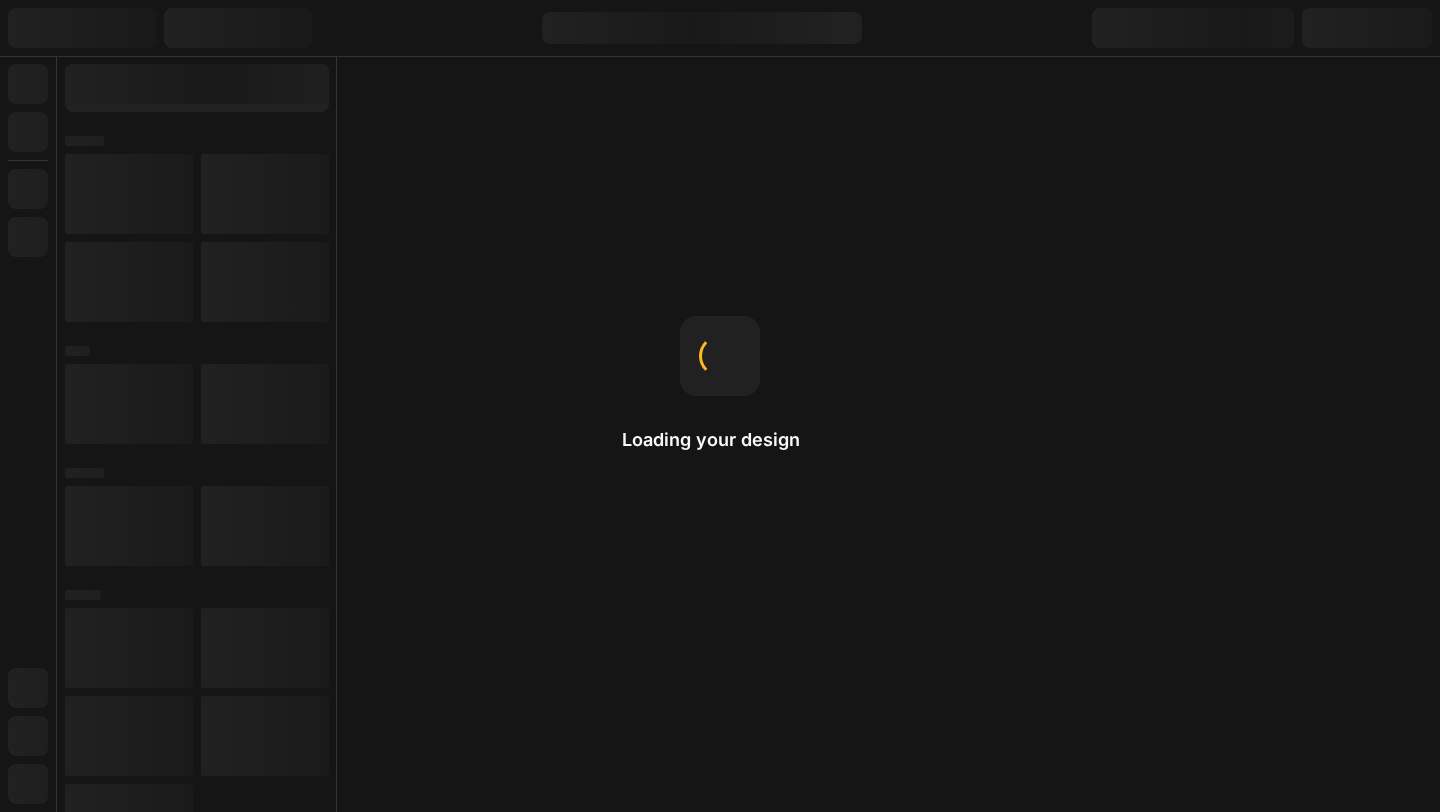 scroll, scrollTop: 0, scrollLeft: 0, axis: both 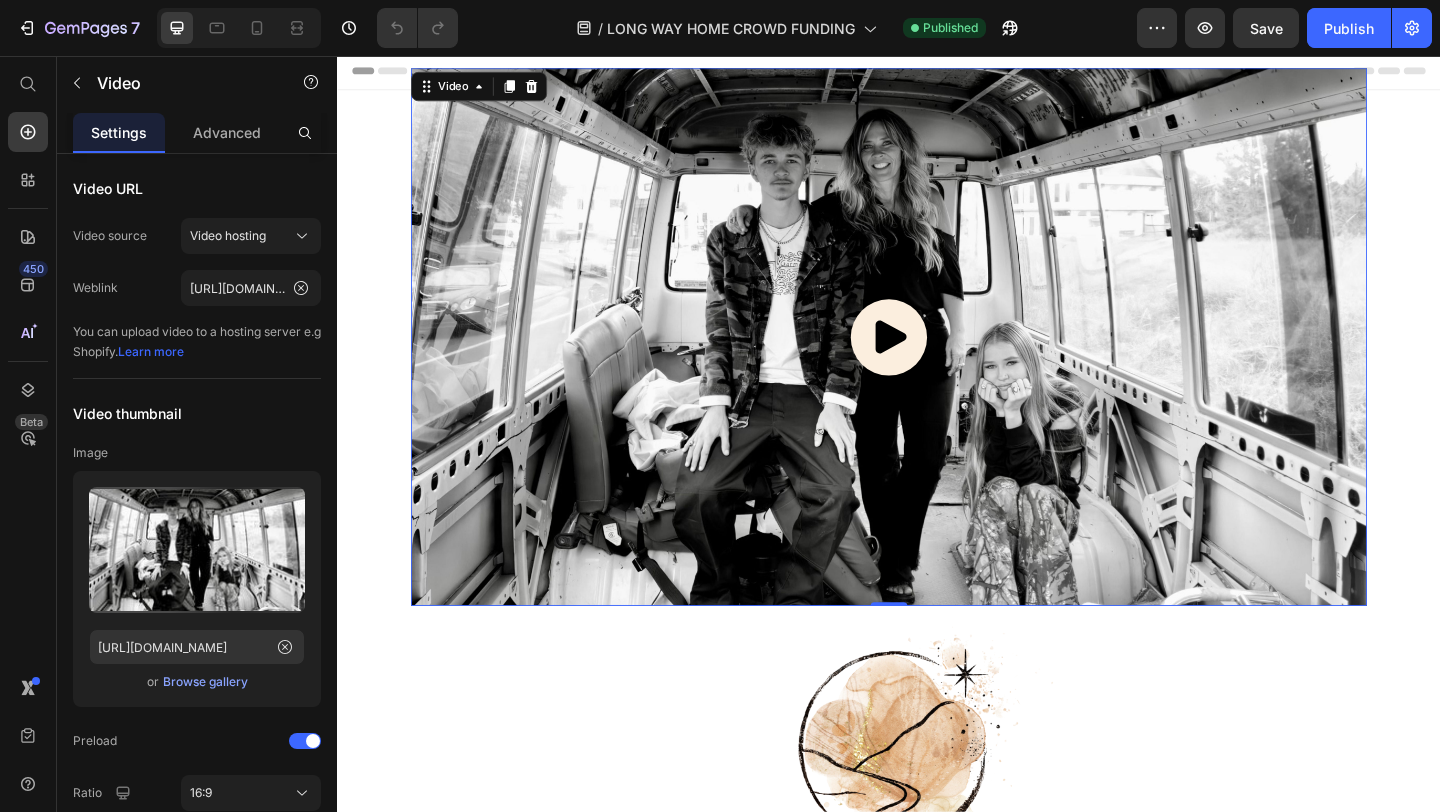 click at bounding box center [937, 361] 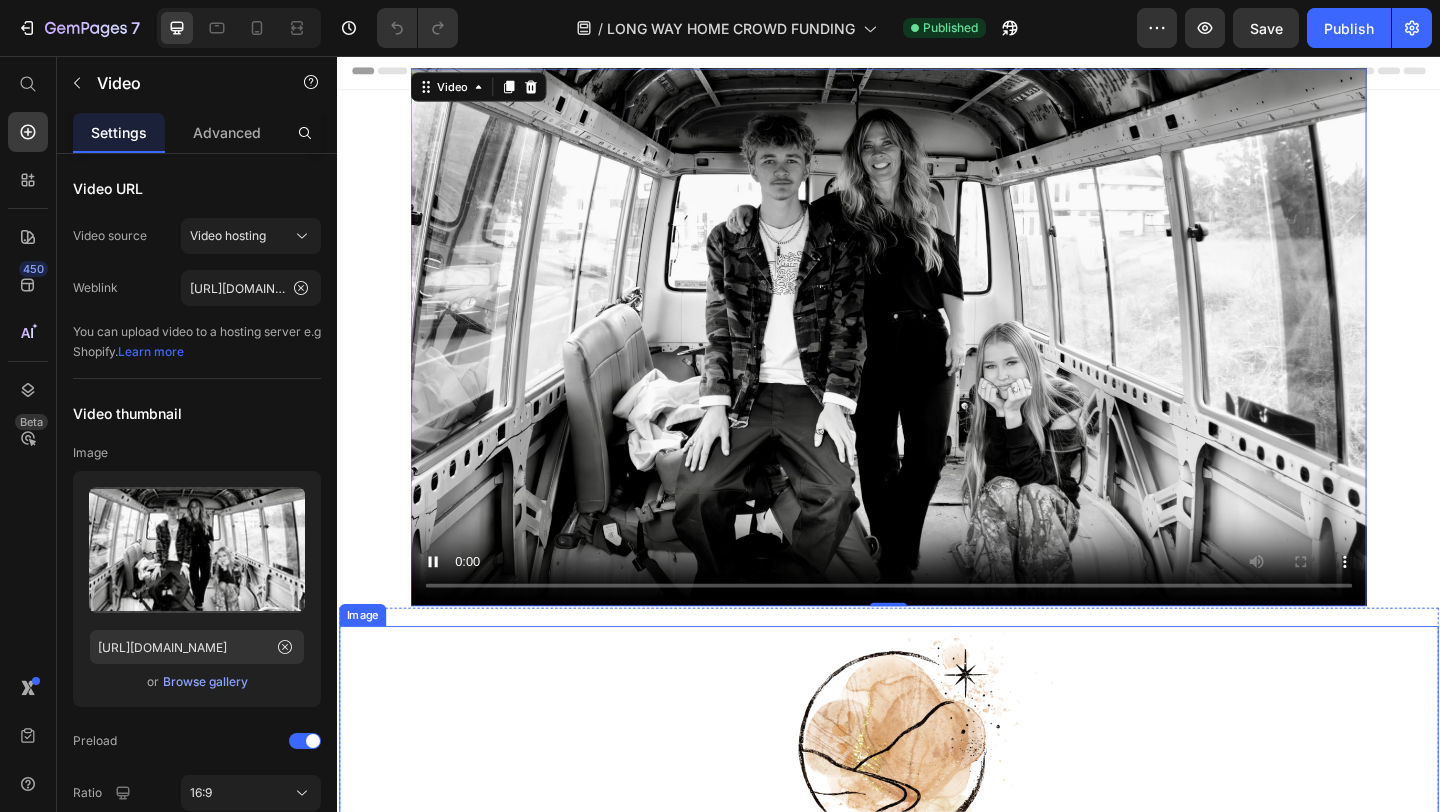 click at bounding box center (937, 815) 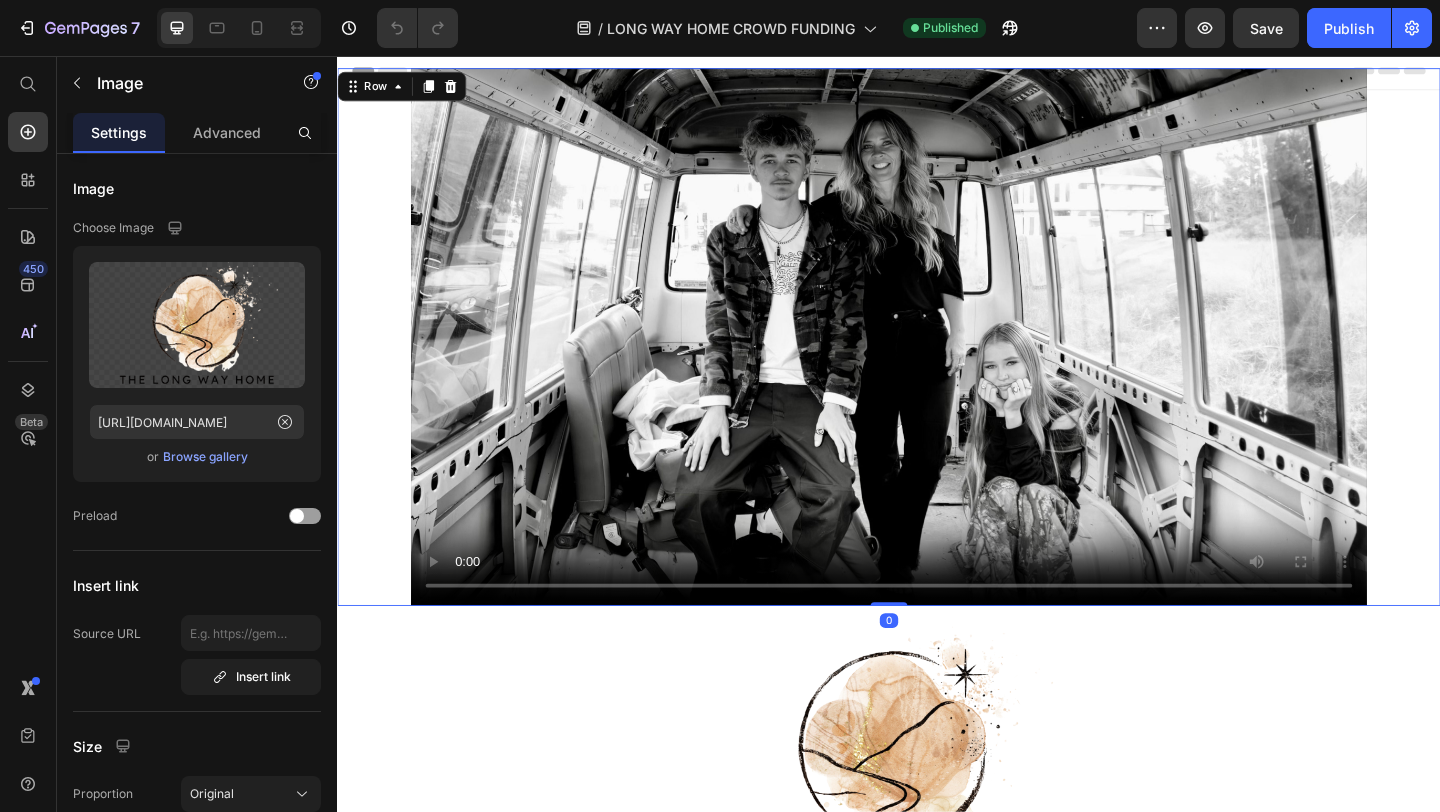click on "Video" at bounding box center (937, 361) 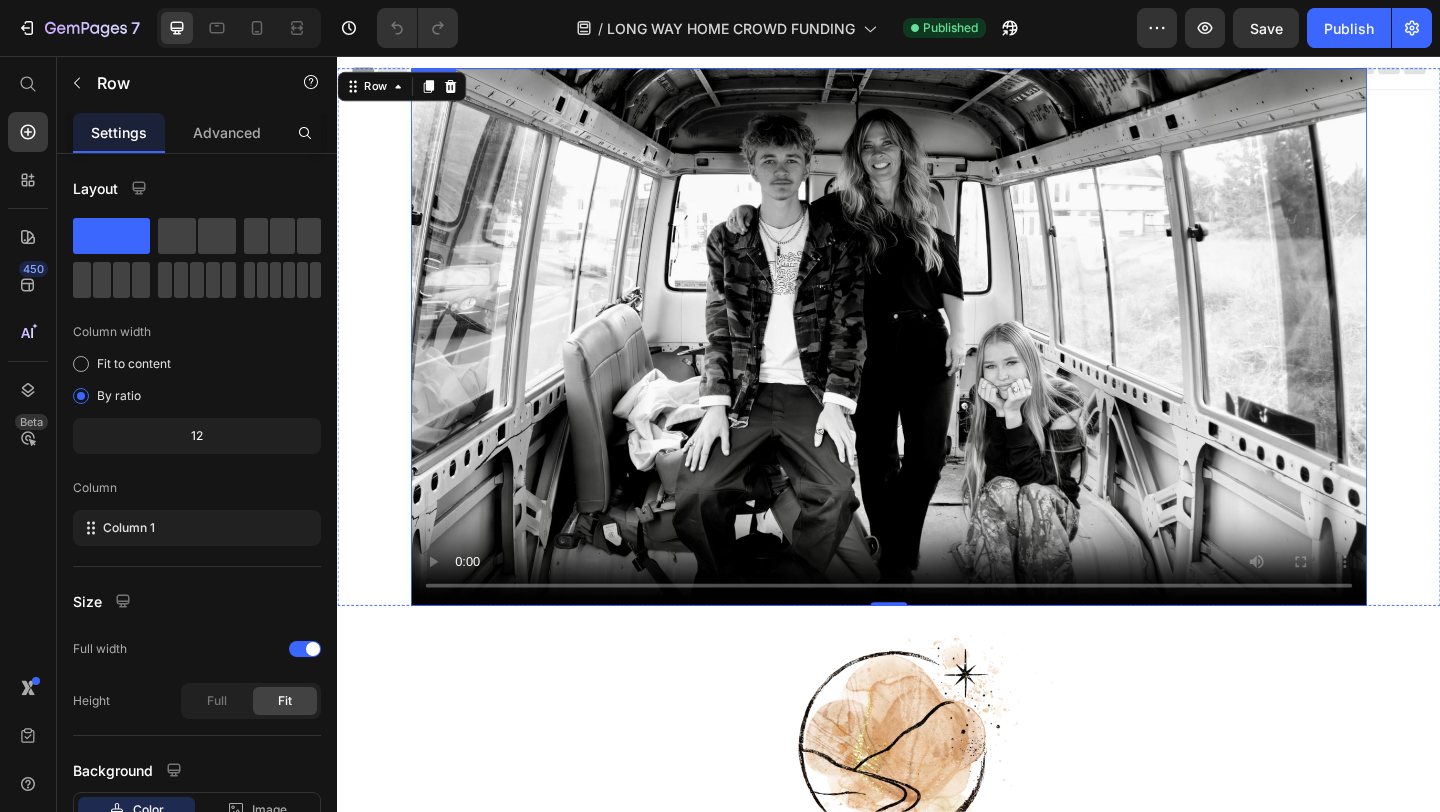 click at bounding box center (937, 361) 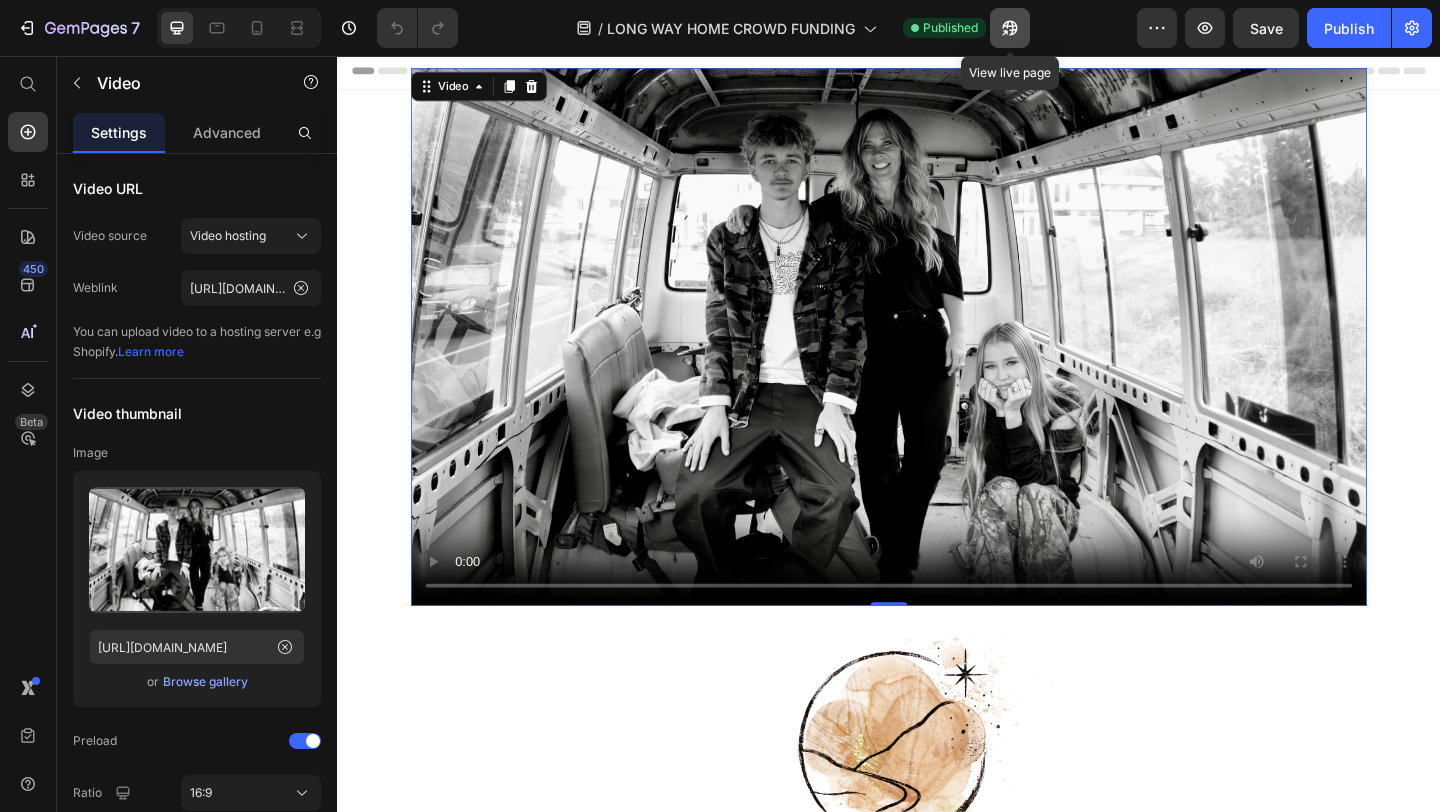 click 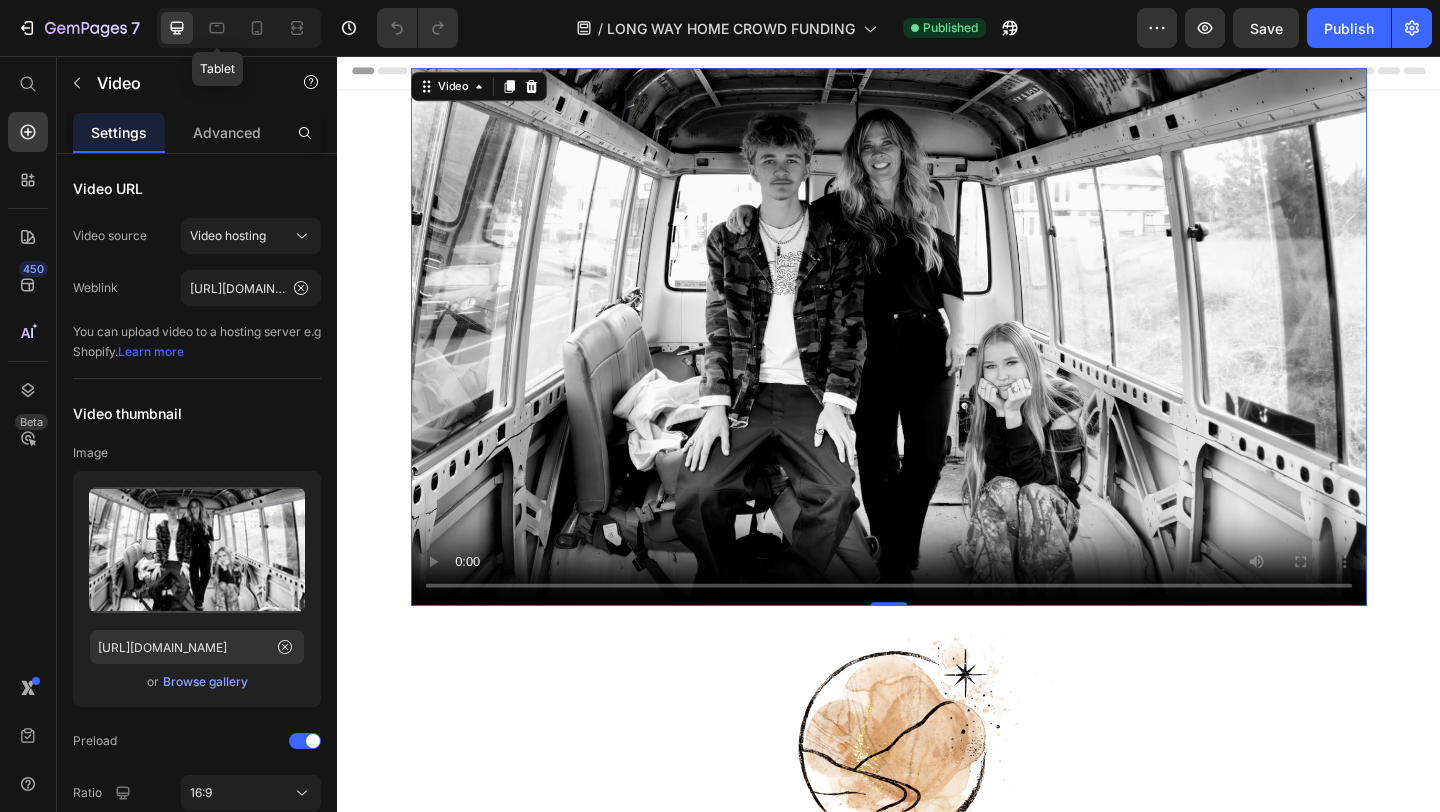 drag, startPoint x: 219, startPoint y: 23, endPoint x: 191, endPoint y: 25, distance: 28.071337 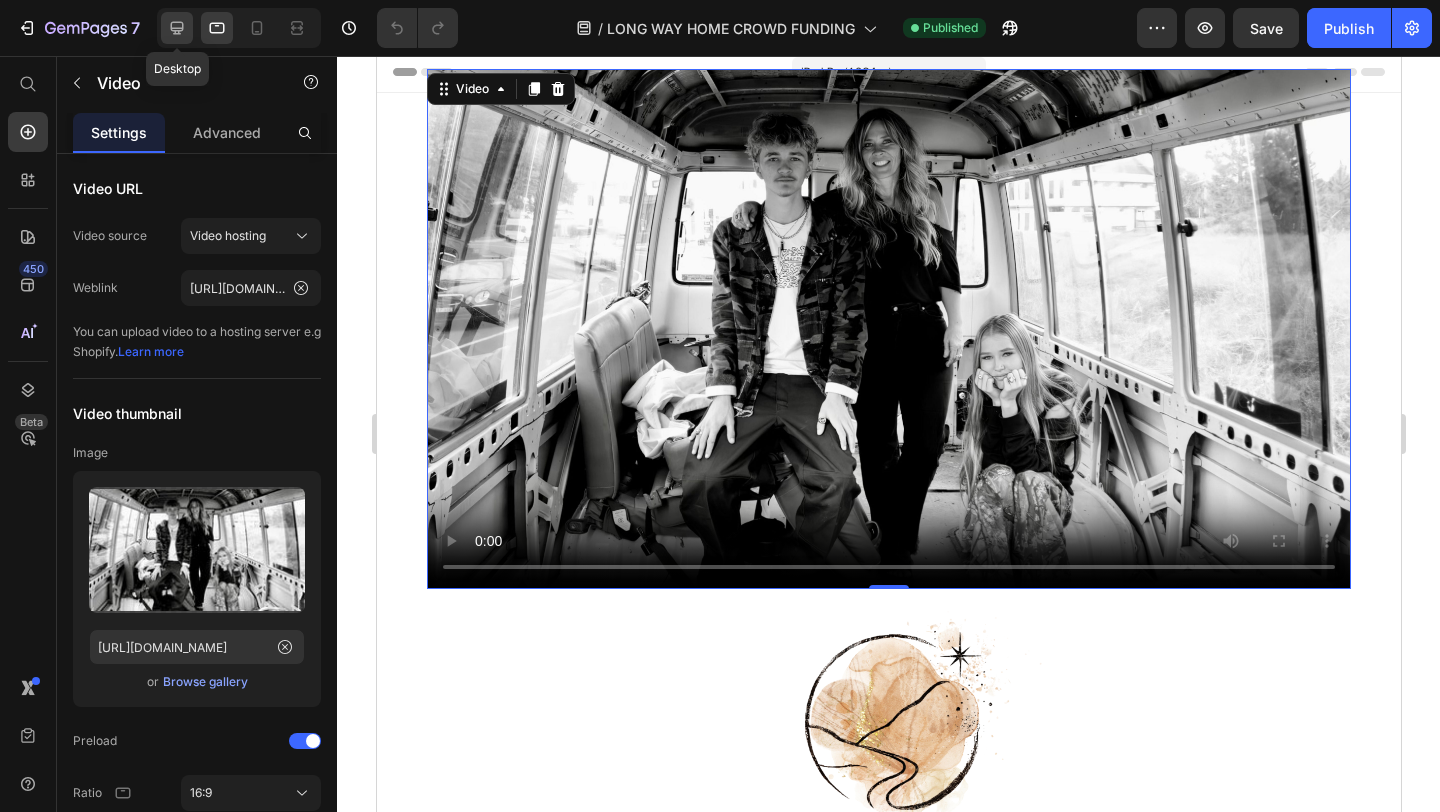 click 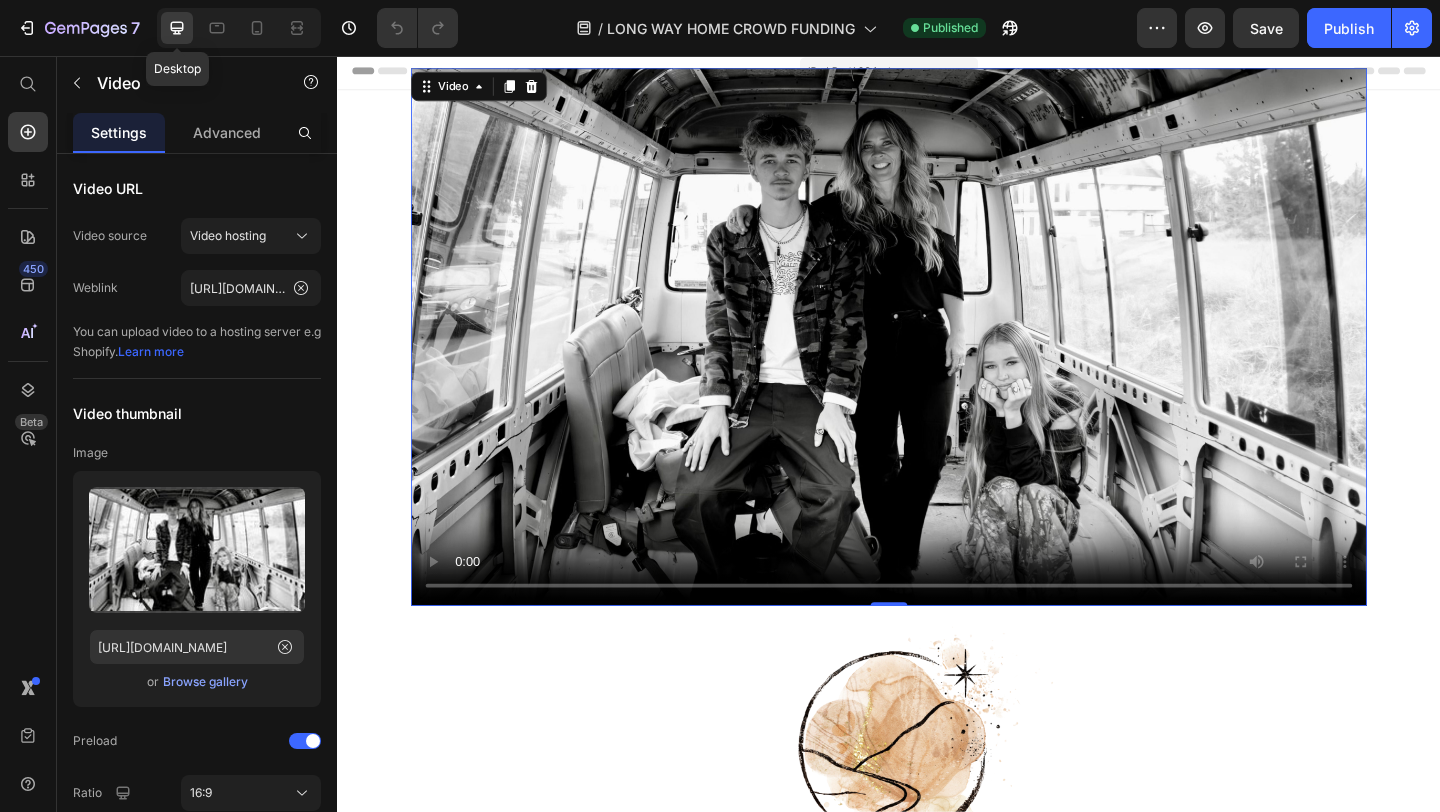 scroll, scrollTop: 0, scrollLeft: 0, axis: both 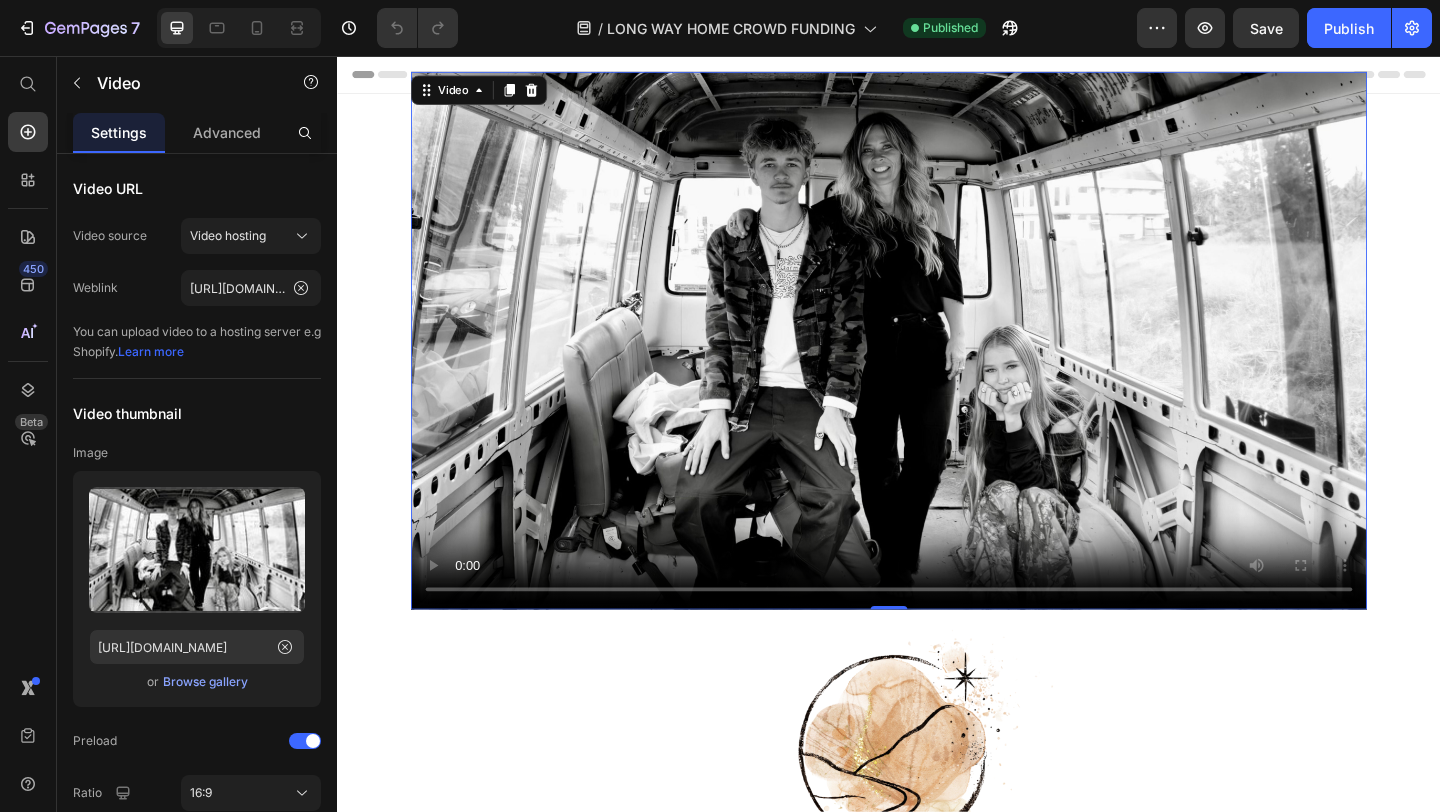 type 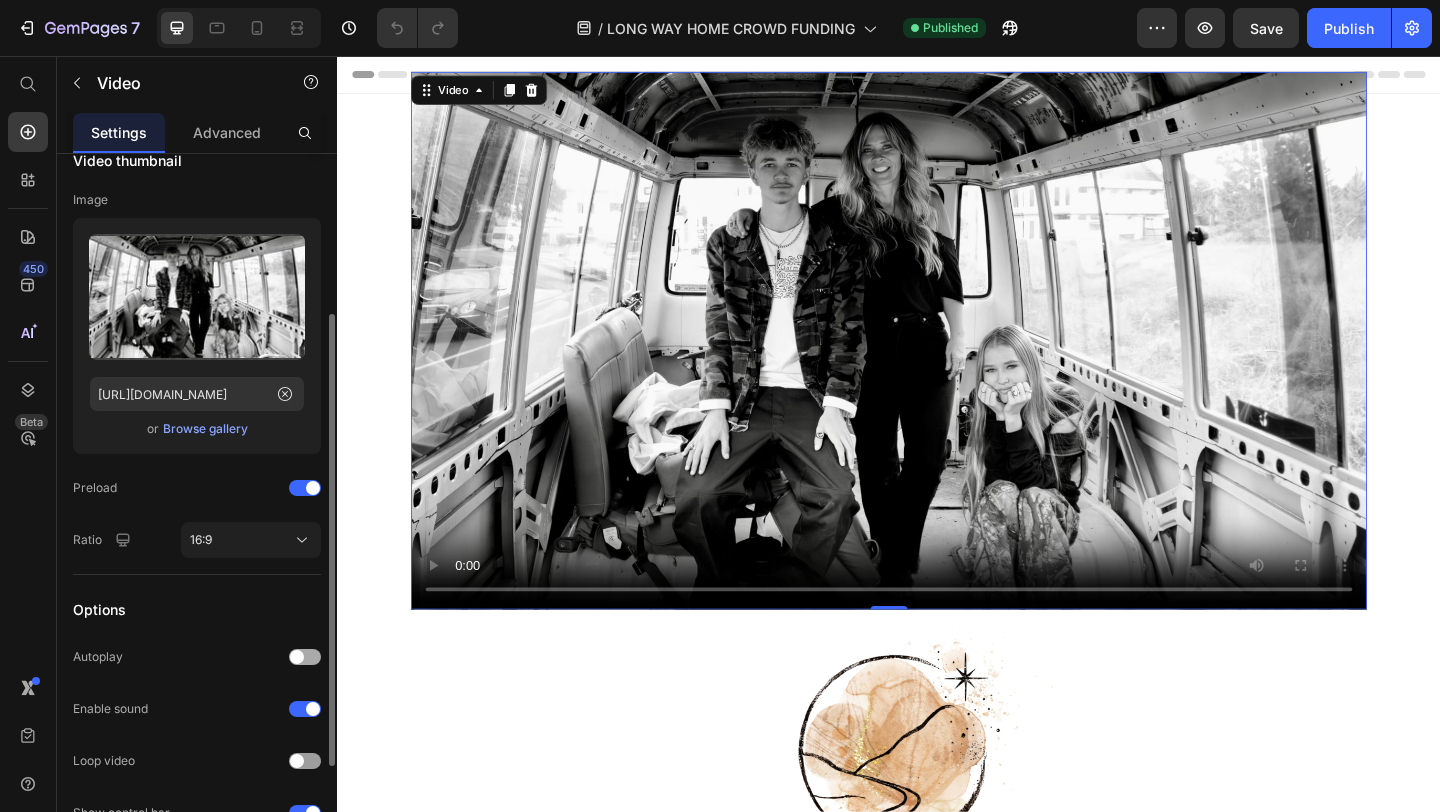 scroll, scrollTop: 98, scrollLeft: 0, axis: vertical 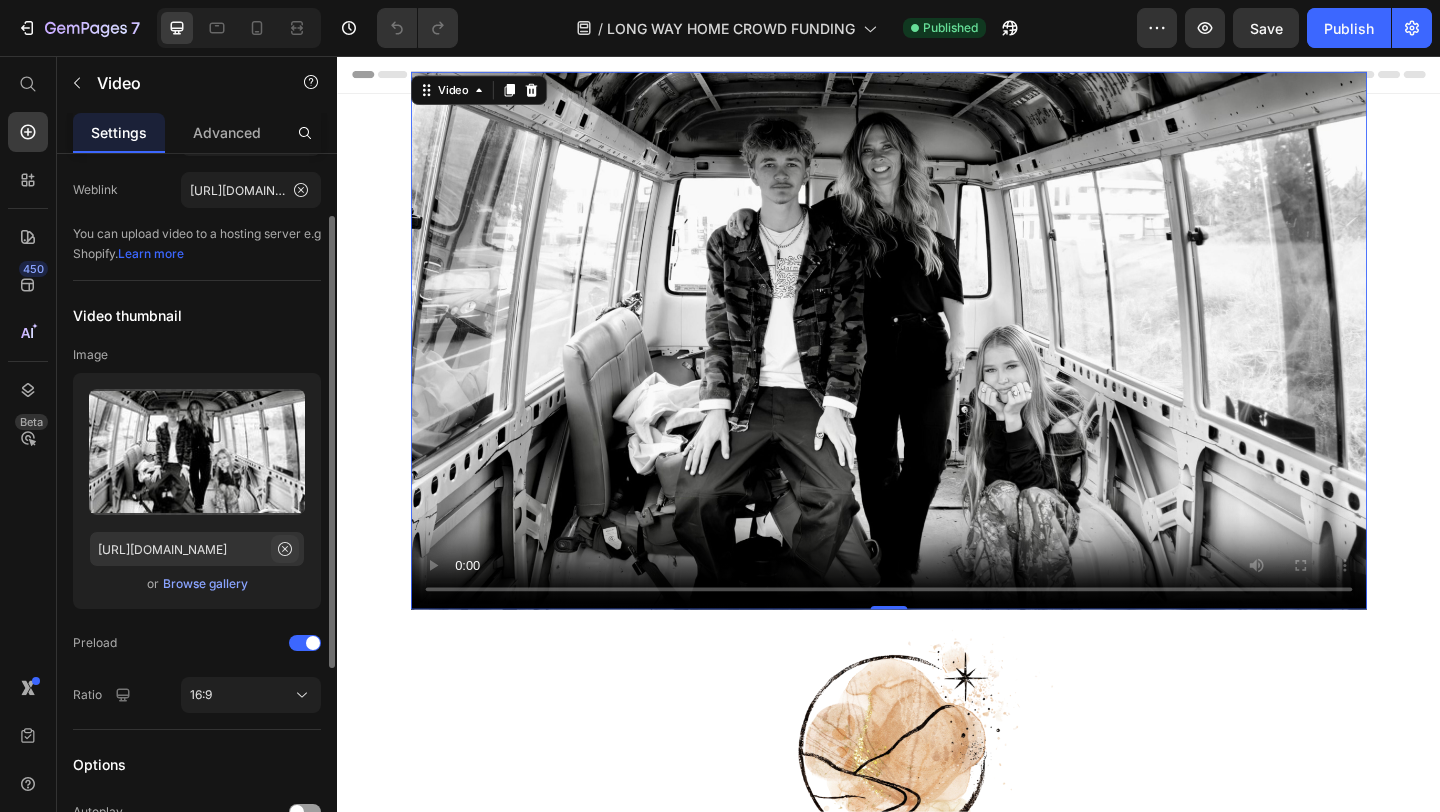 click 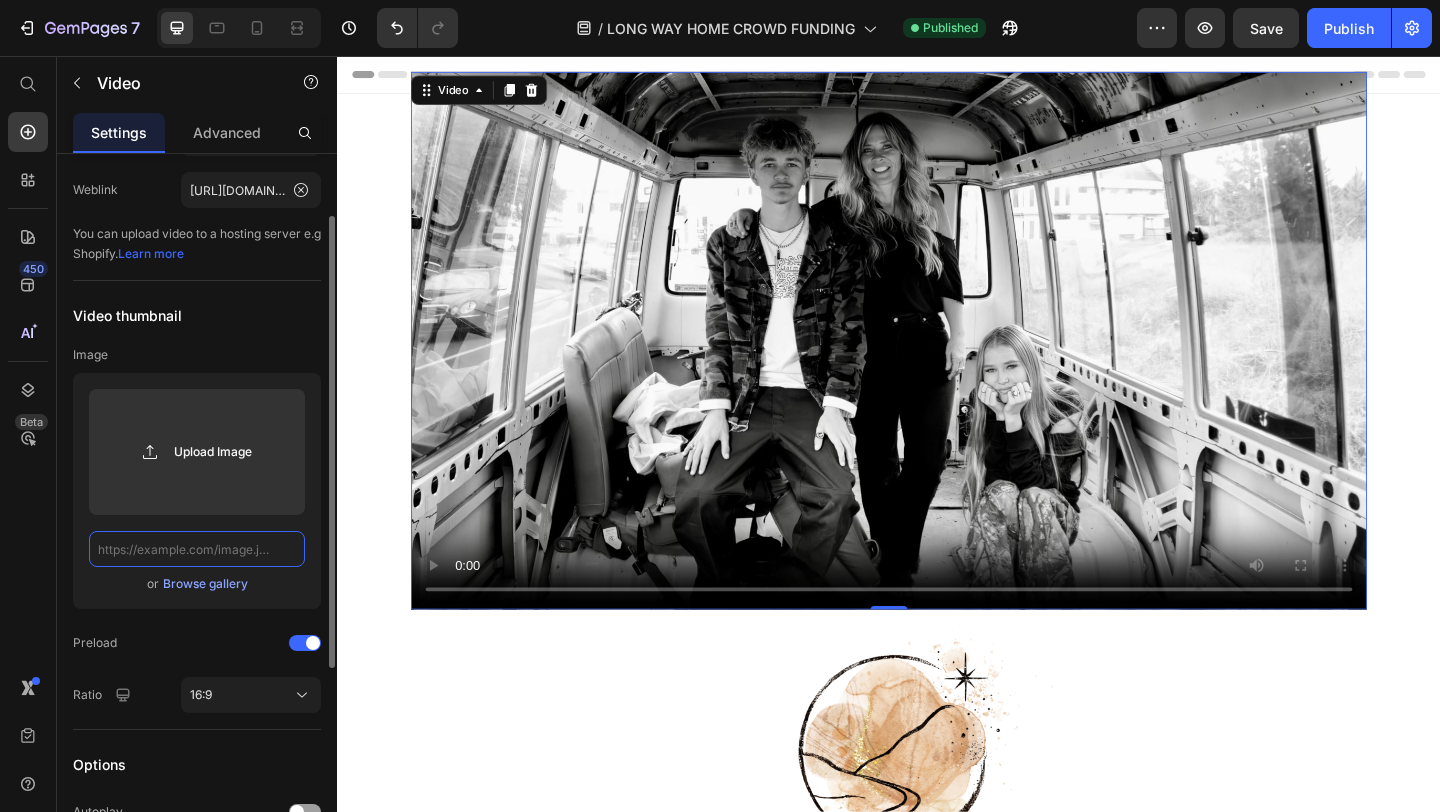 scroll, scrollTop: 0, scrollLeft: 0, axis: both 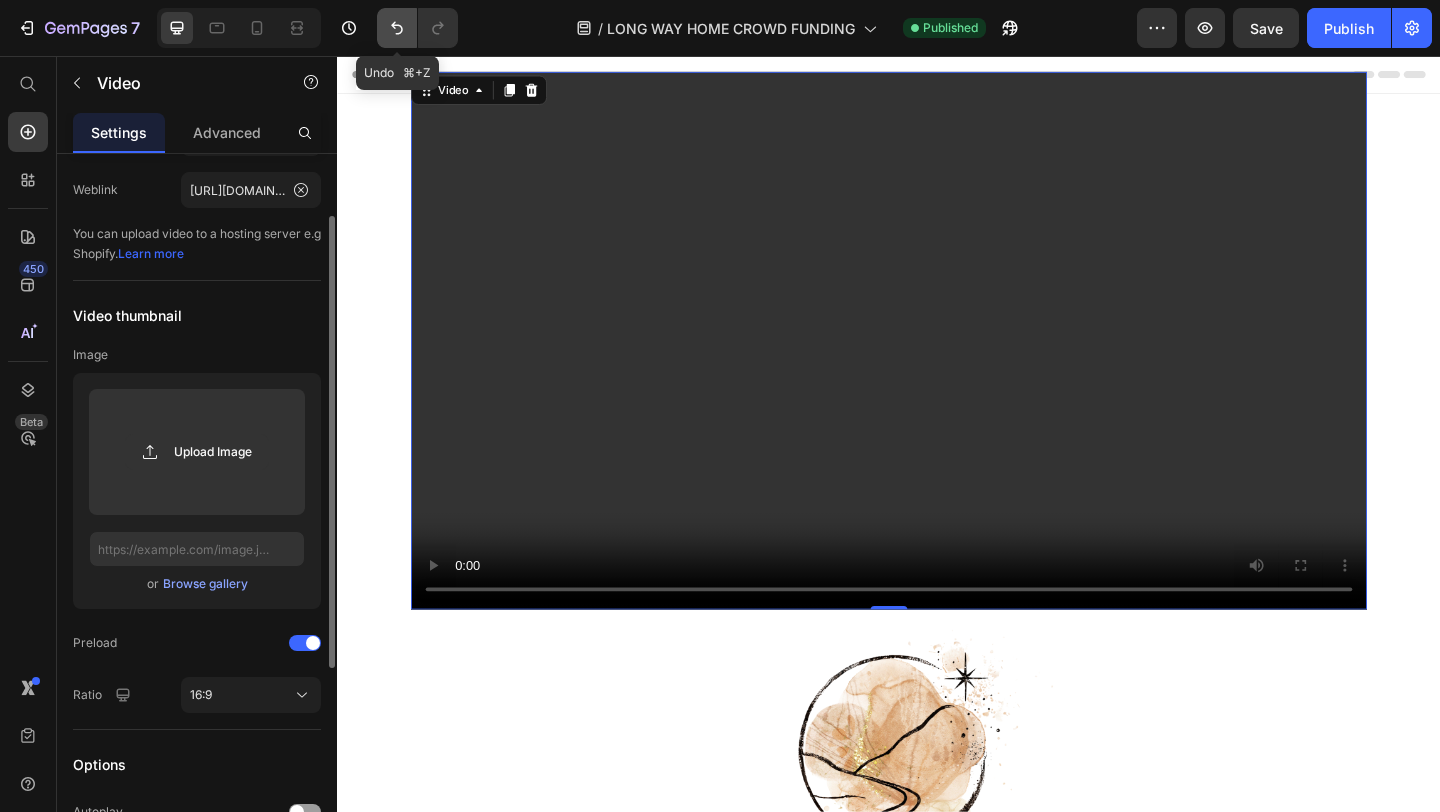click 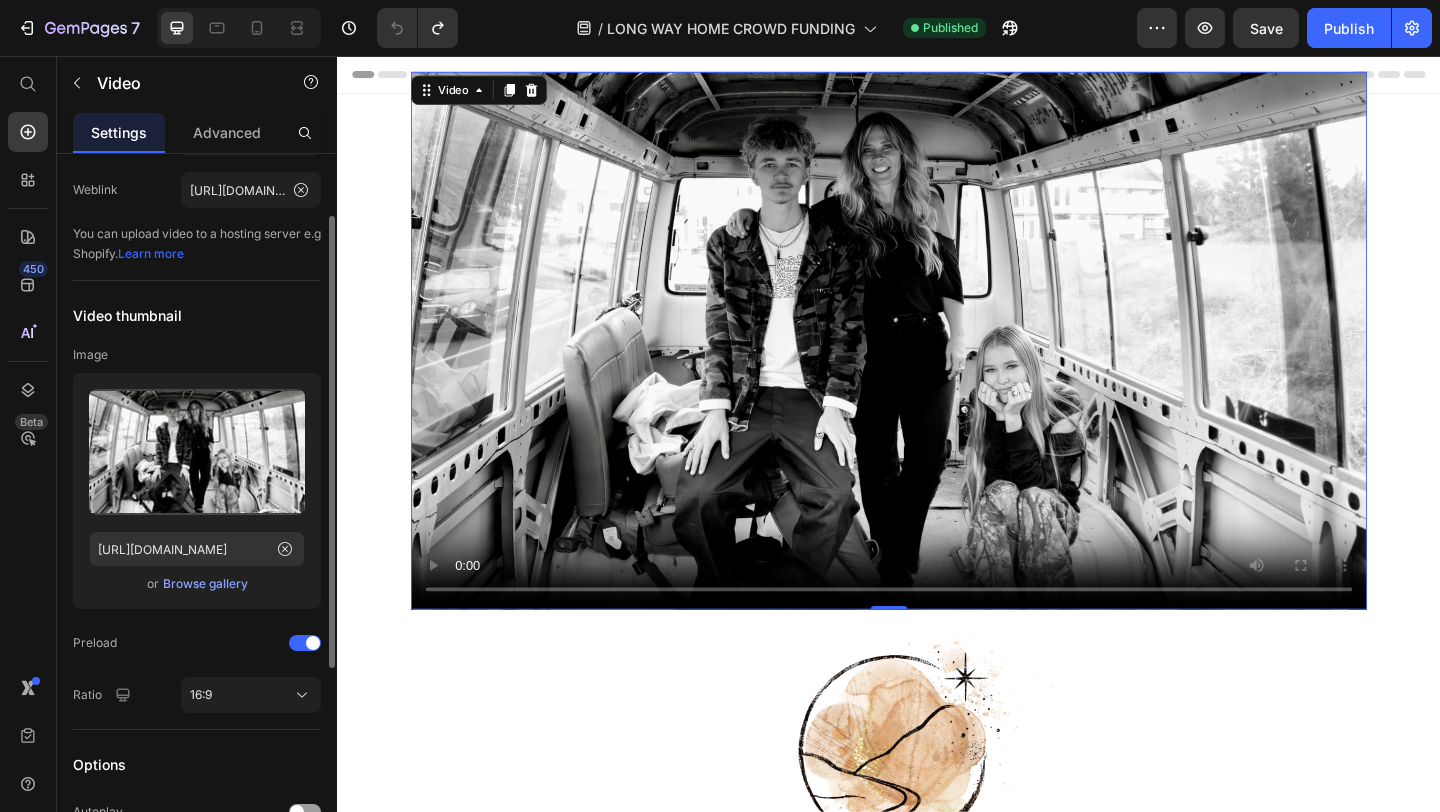 click on "Upload Image [URL][DOMAIN_NAME]  or   Browse gallery" at bounding box center (197, 491) 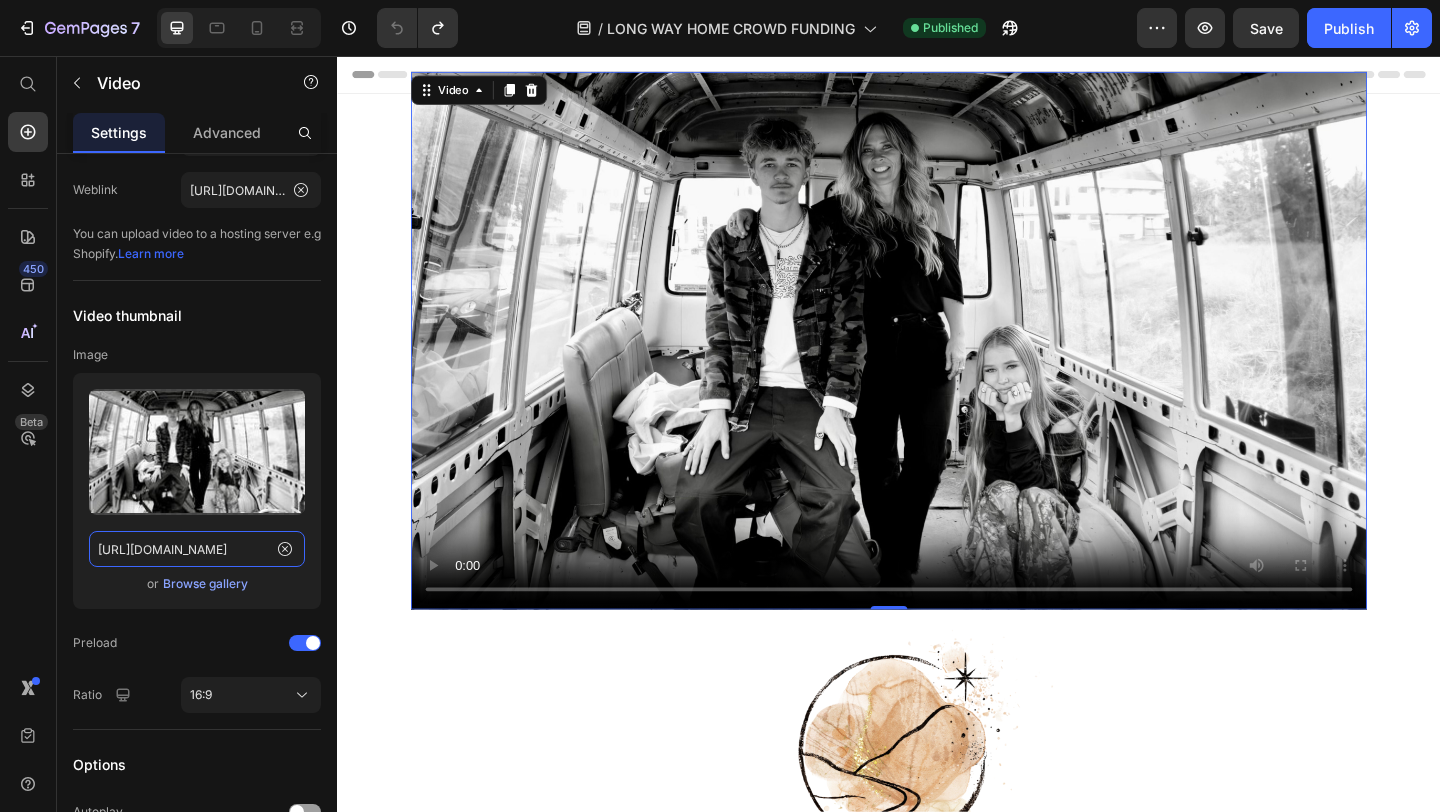 click on "[URL][DOMAIN_NAME]" 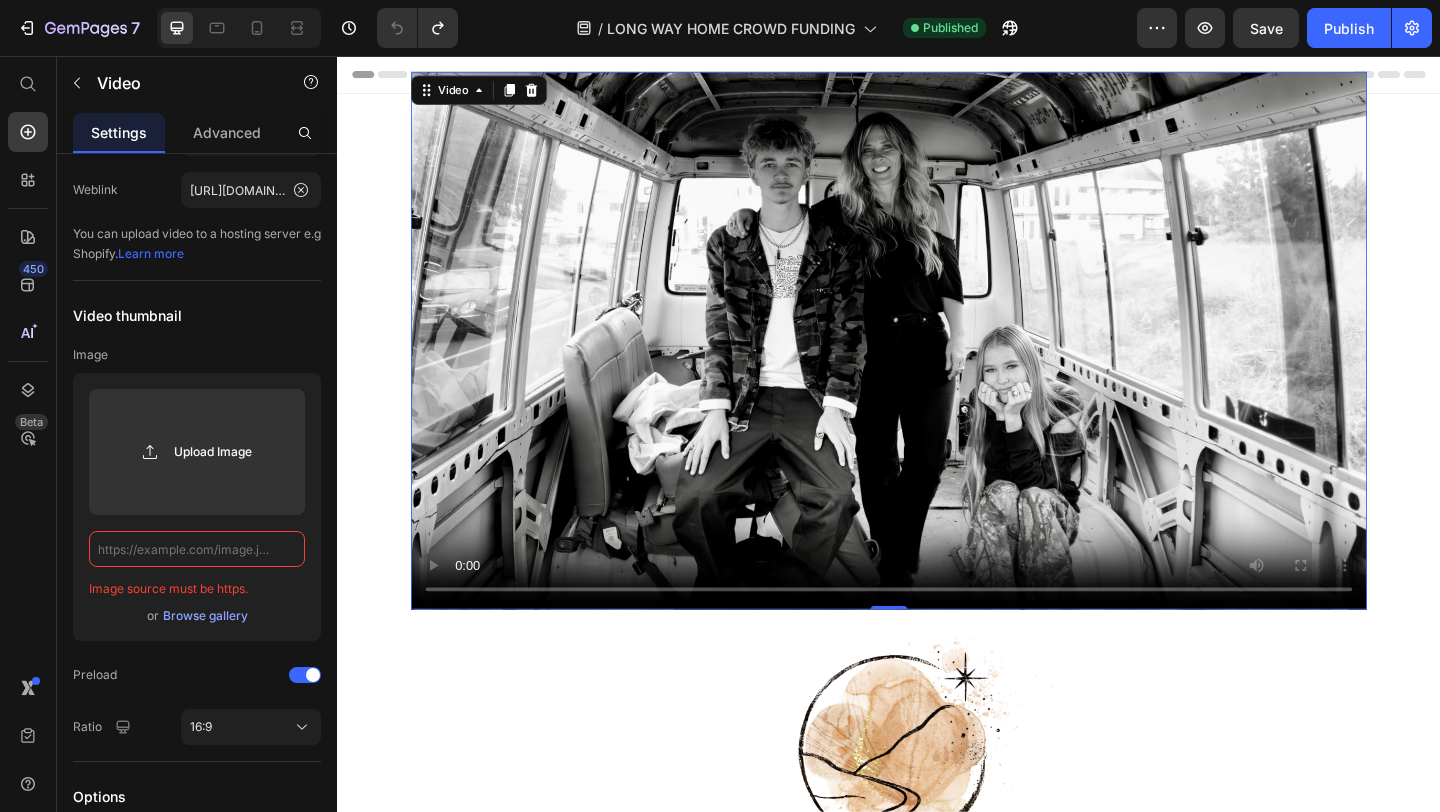 type on "[URL][DOMAIN_NAME]" 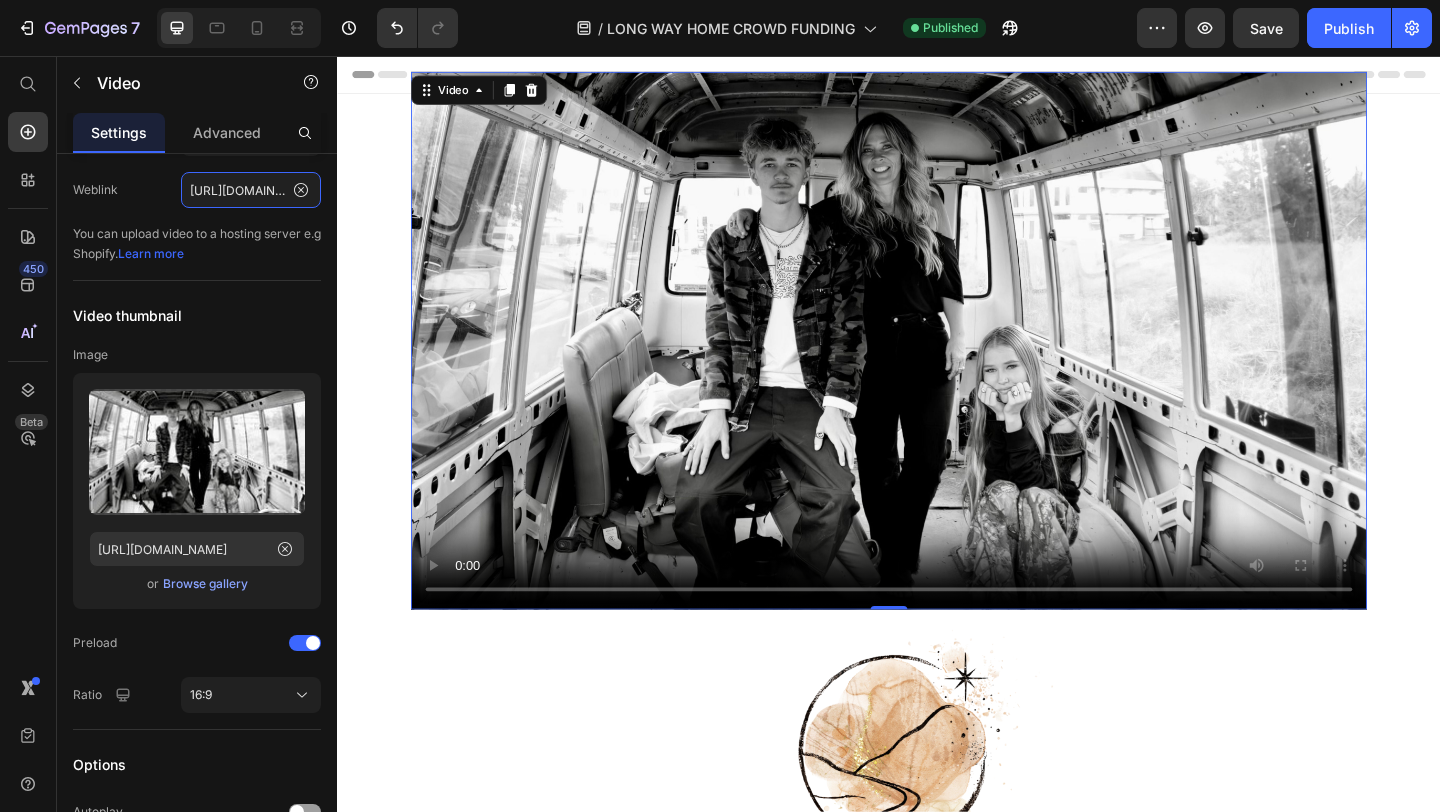 click on "[URL][DOMAIN_NAME]" 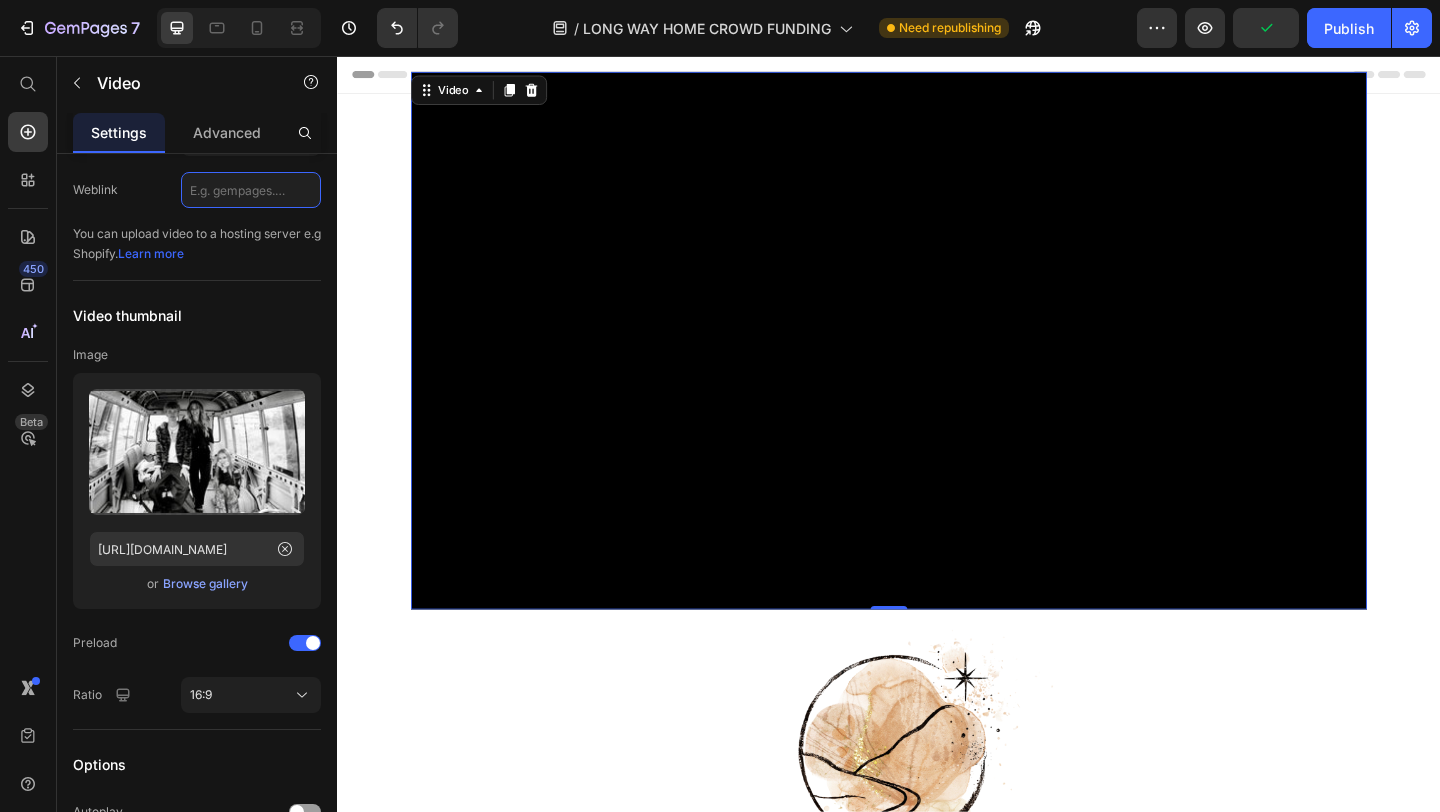 paste on "[URL][DOMAIN_NAME]" 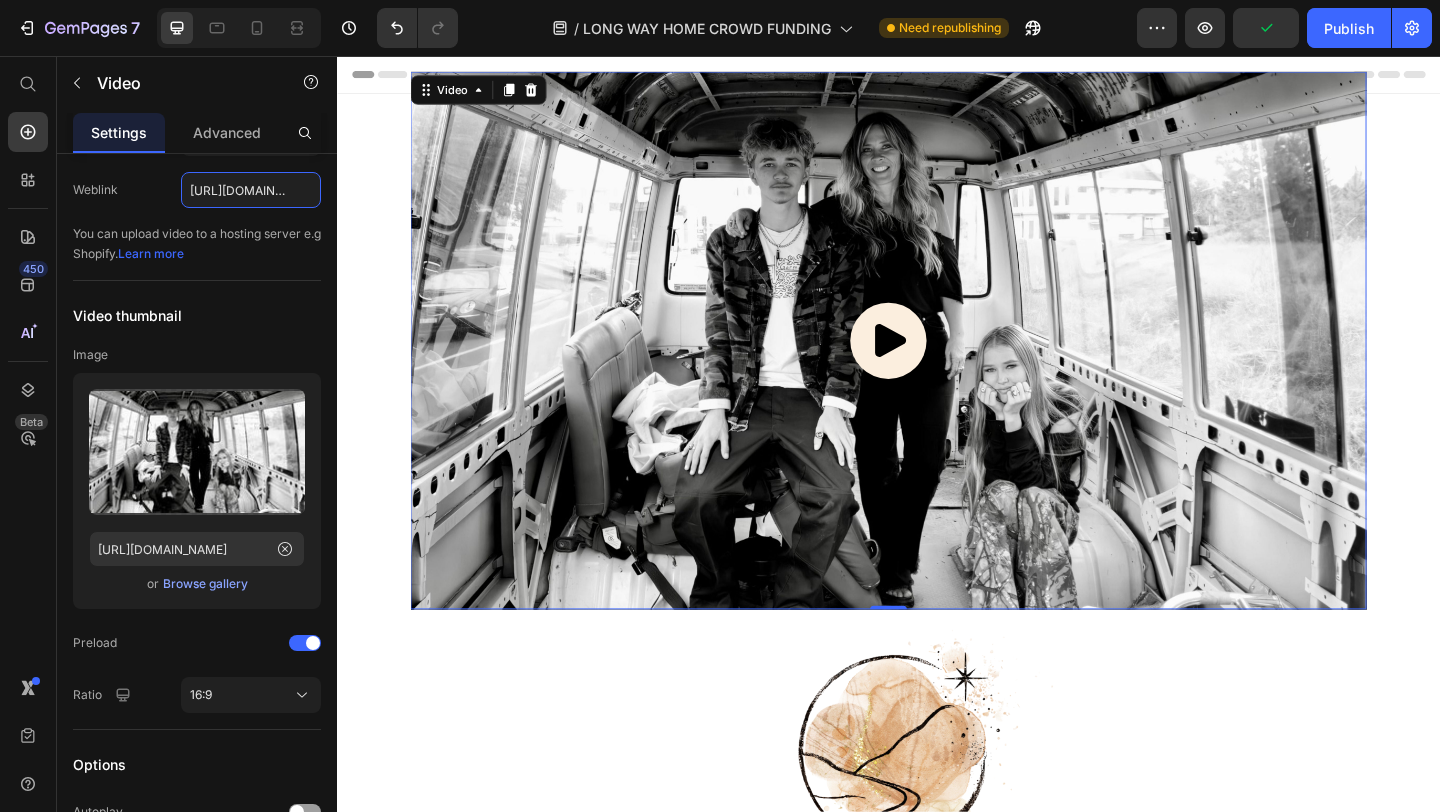 scroll, scrollTop: 0, scrollLeft: 365, axis: horizontal 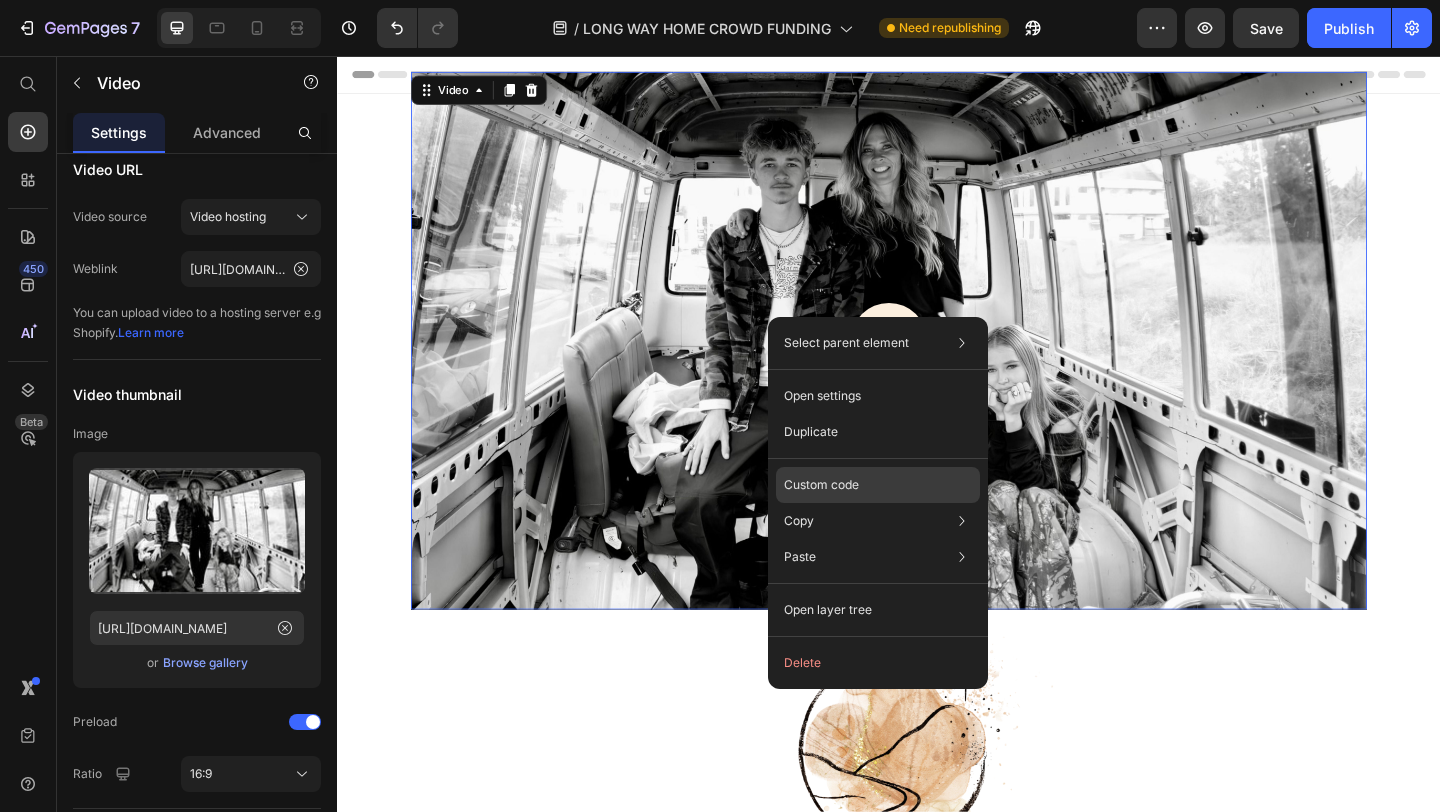 click on "Custom code" at bounding box center [821, 485] 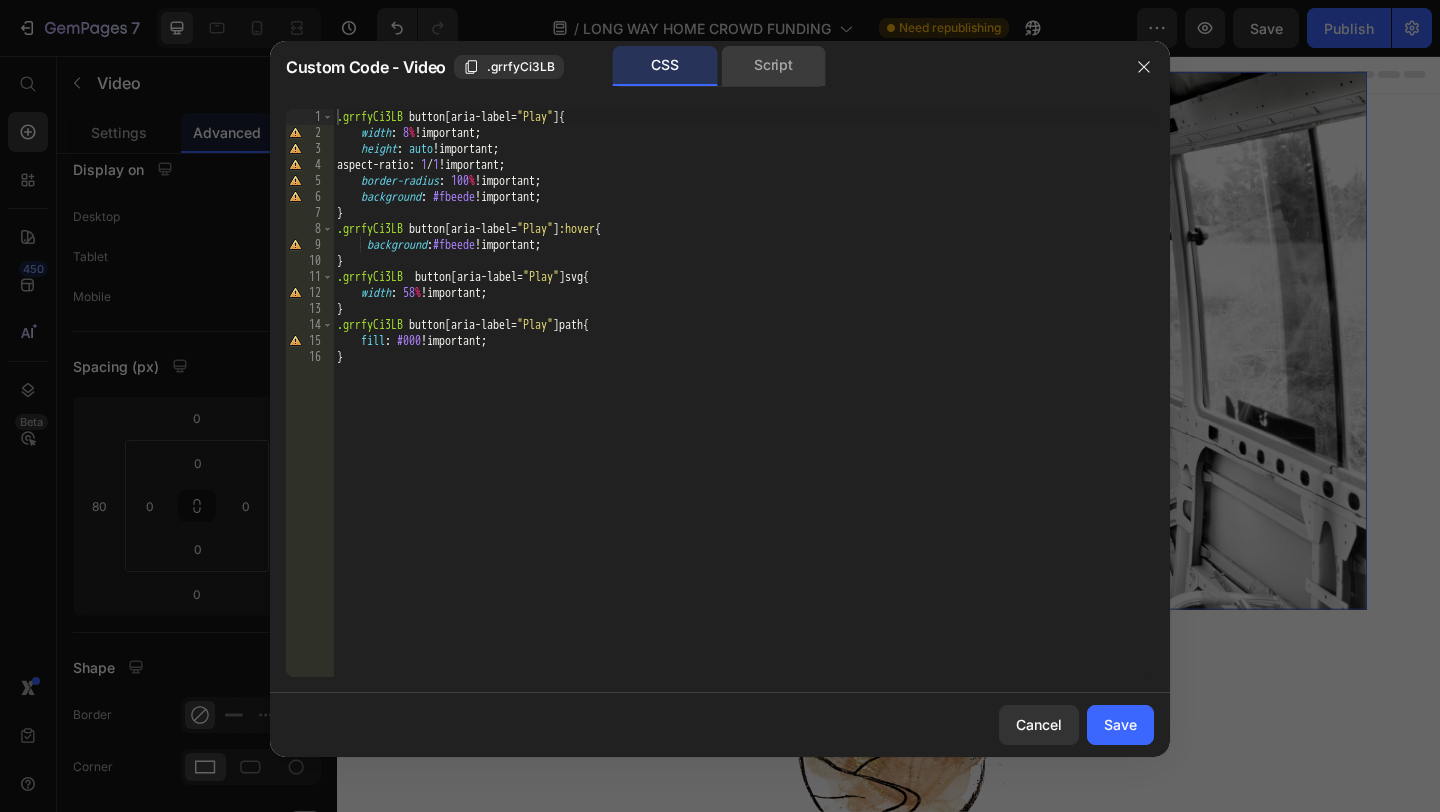 click on "Script" 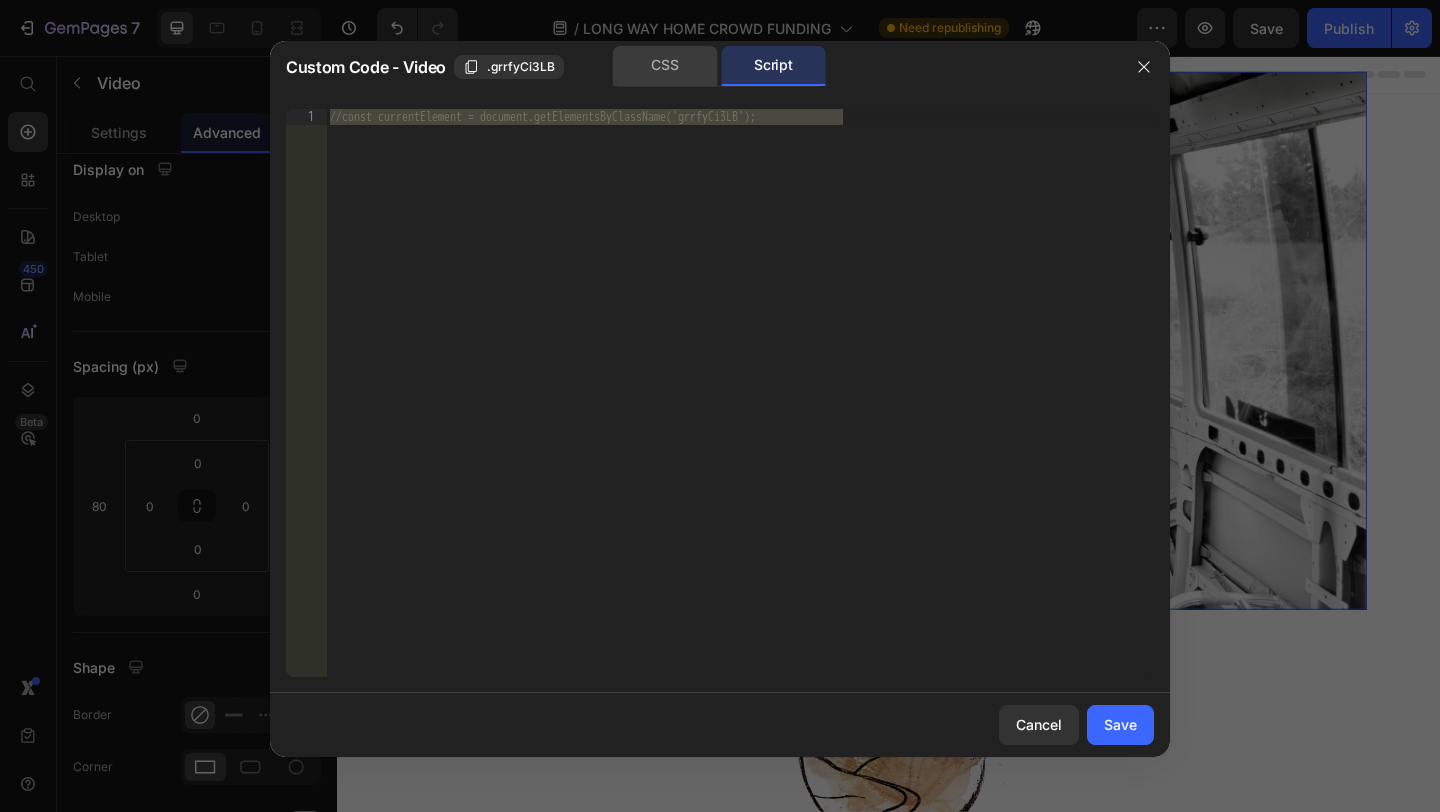 click on "CSS" 